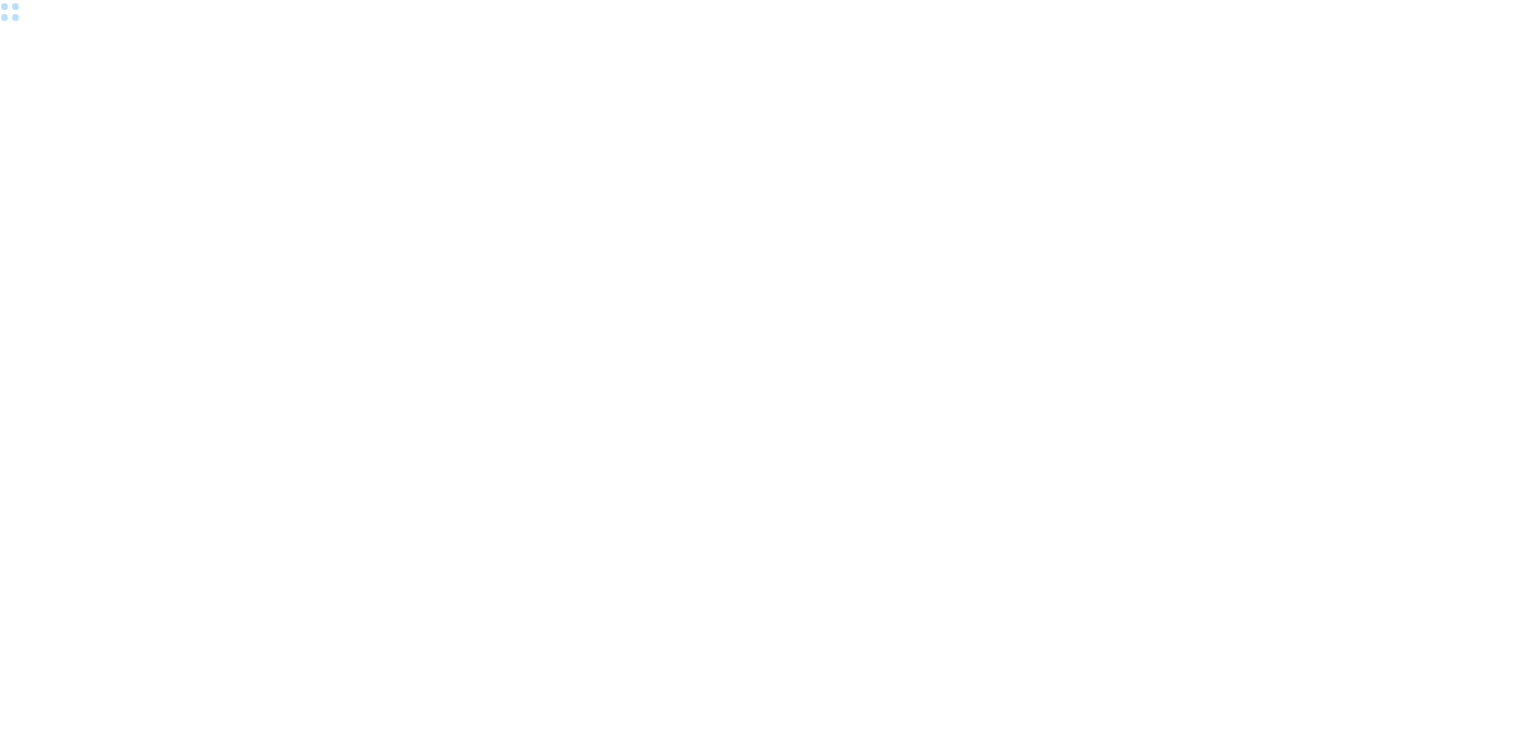scroll, scrollTop: 0, scrollLeft: 0, axis: both 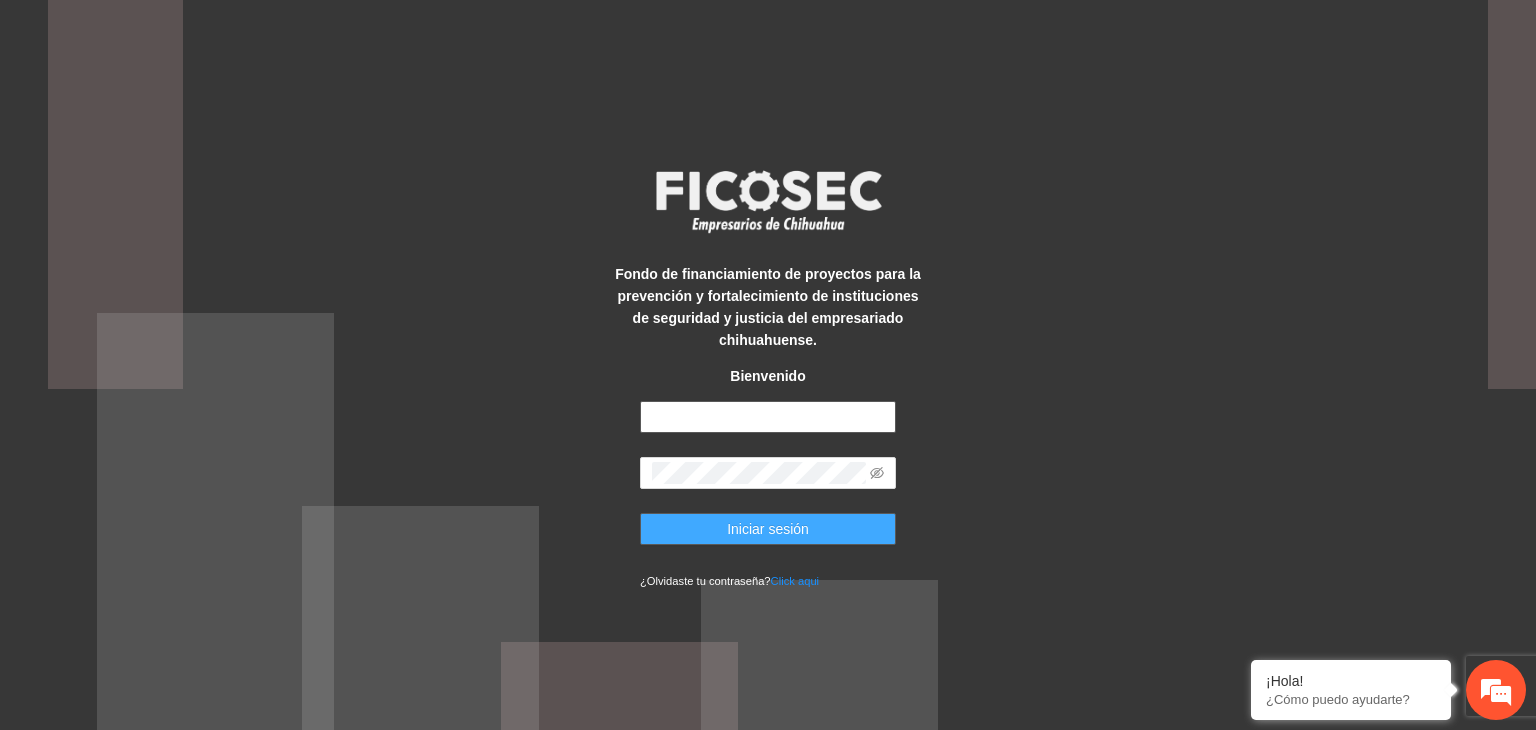 type on "**********" 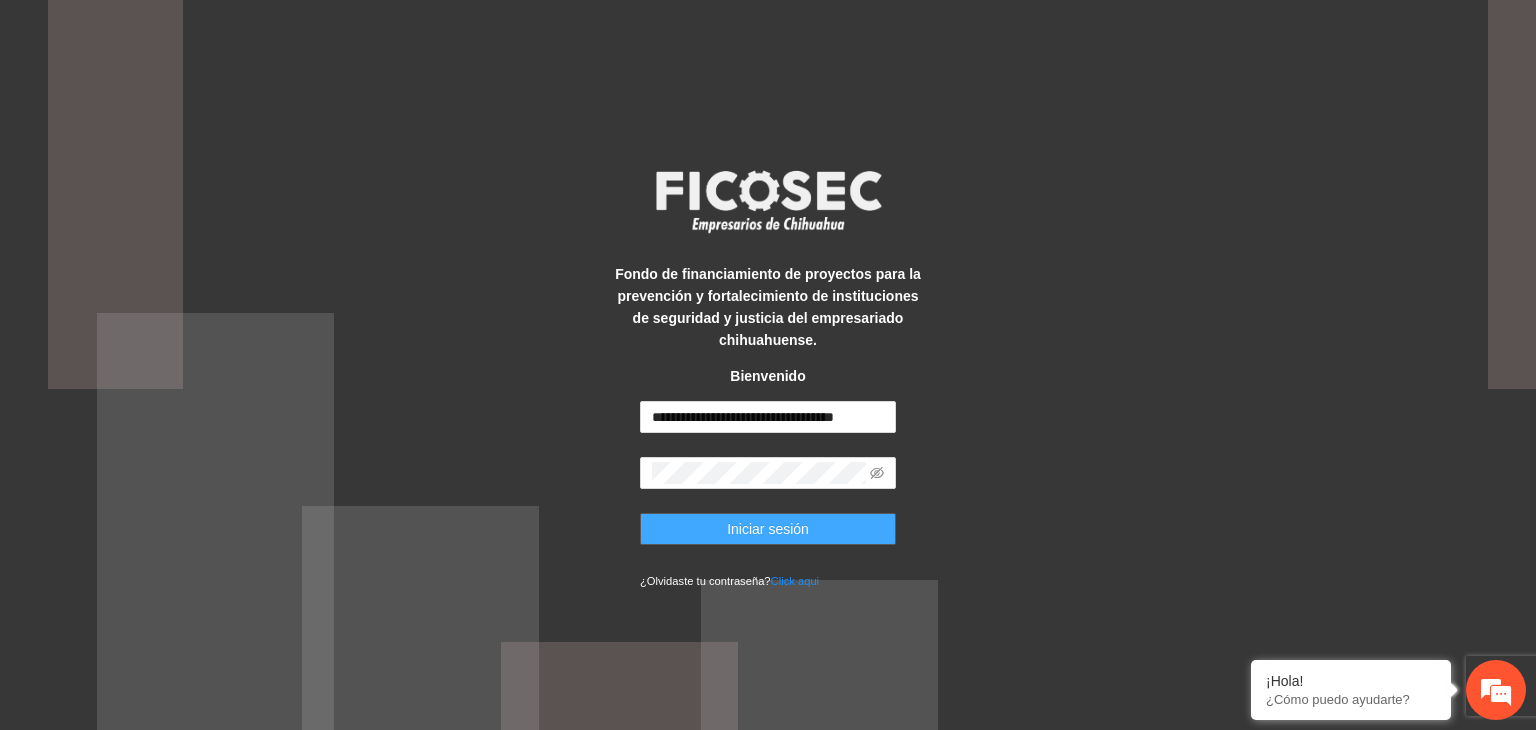 click on "Iniciar sesión" at bounding box center (768, 529) 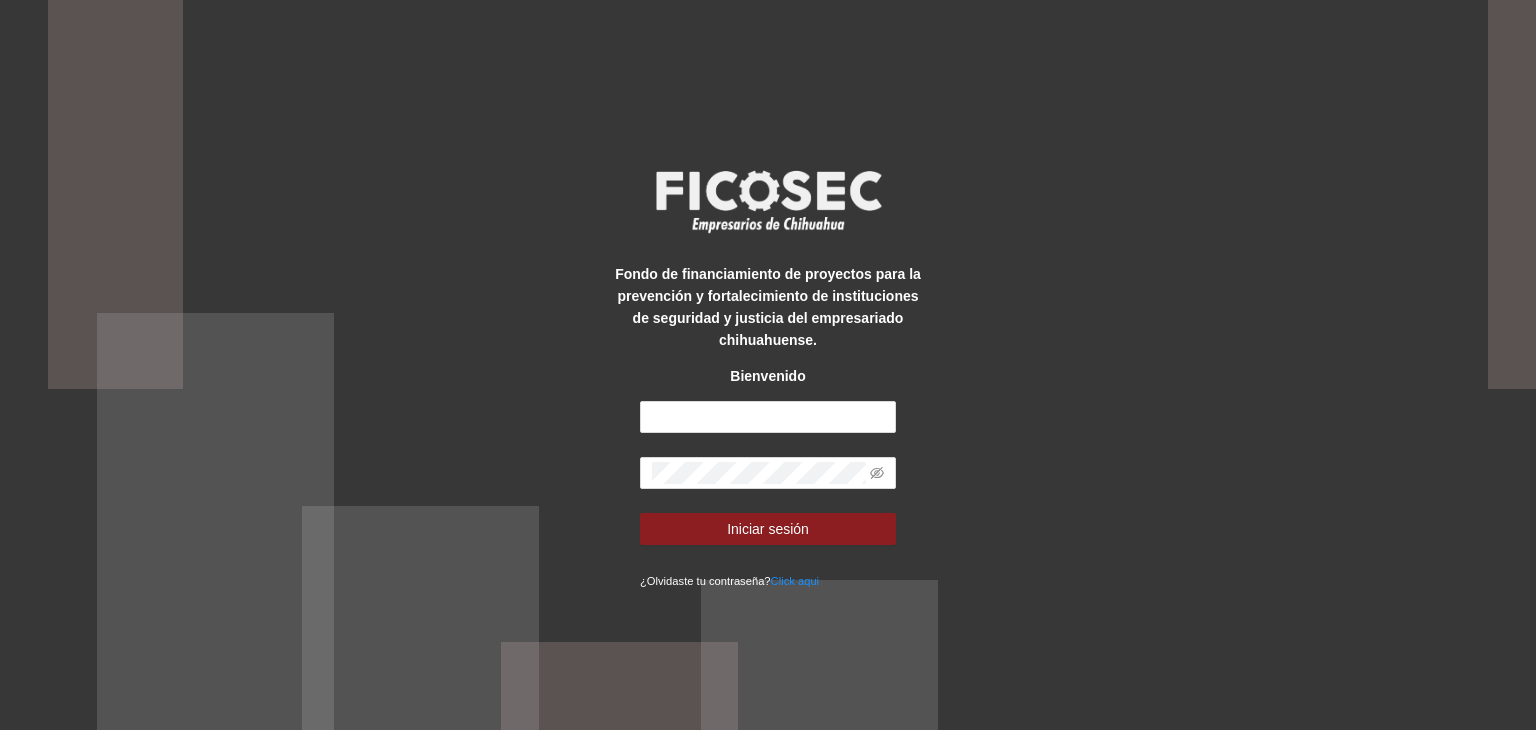 scroll, scrollTop: 0, scrollLeft: 0, axis: both 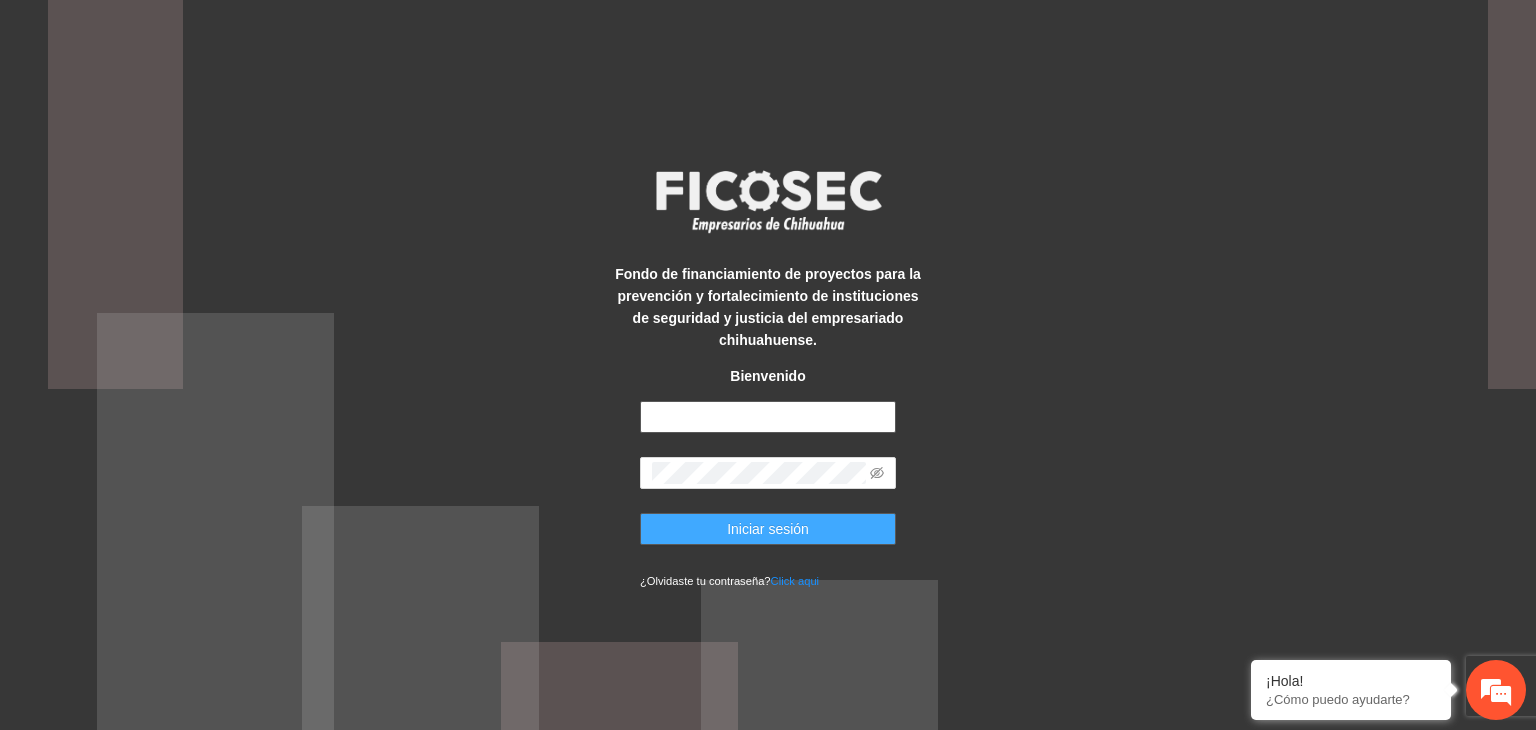 type on "**********" 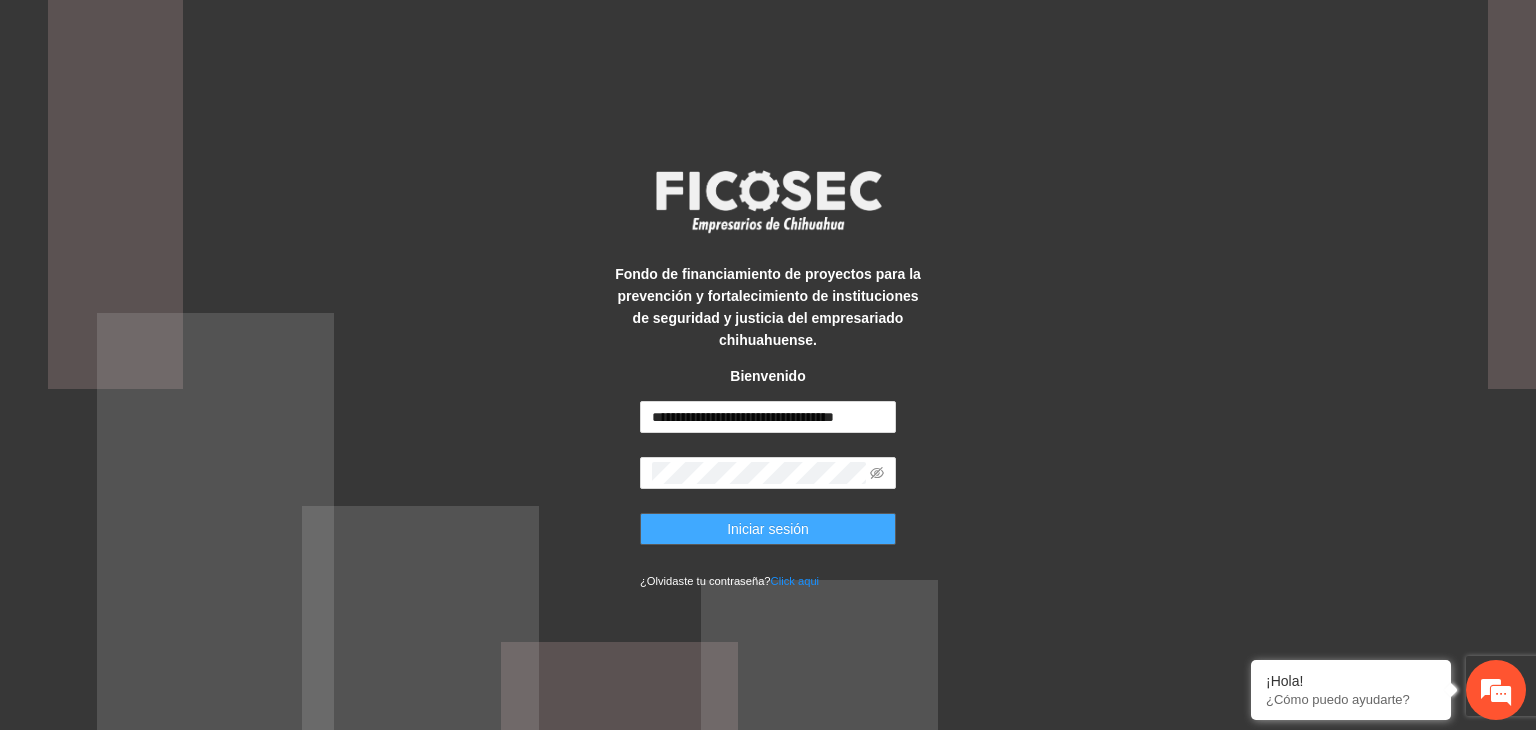 click on "Iniciar sesión" at bounding box center [768, 529] 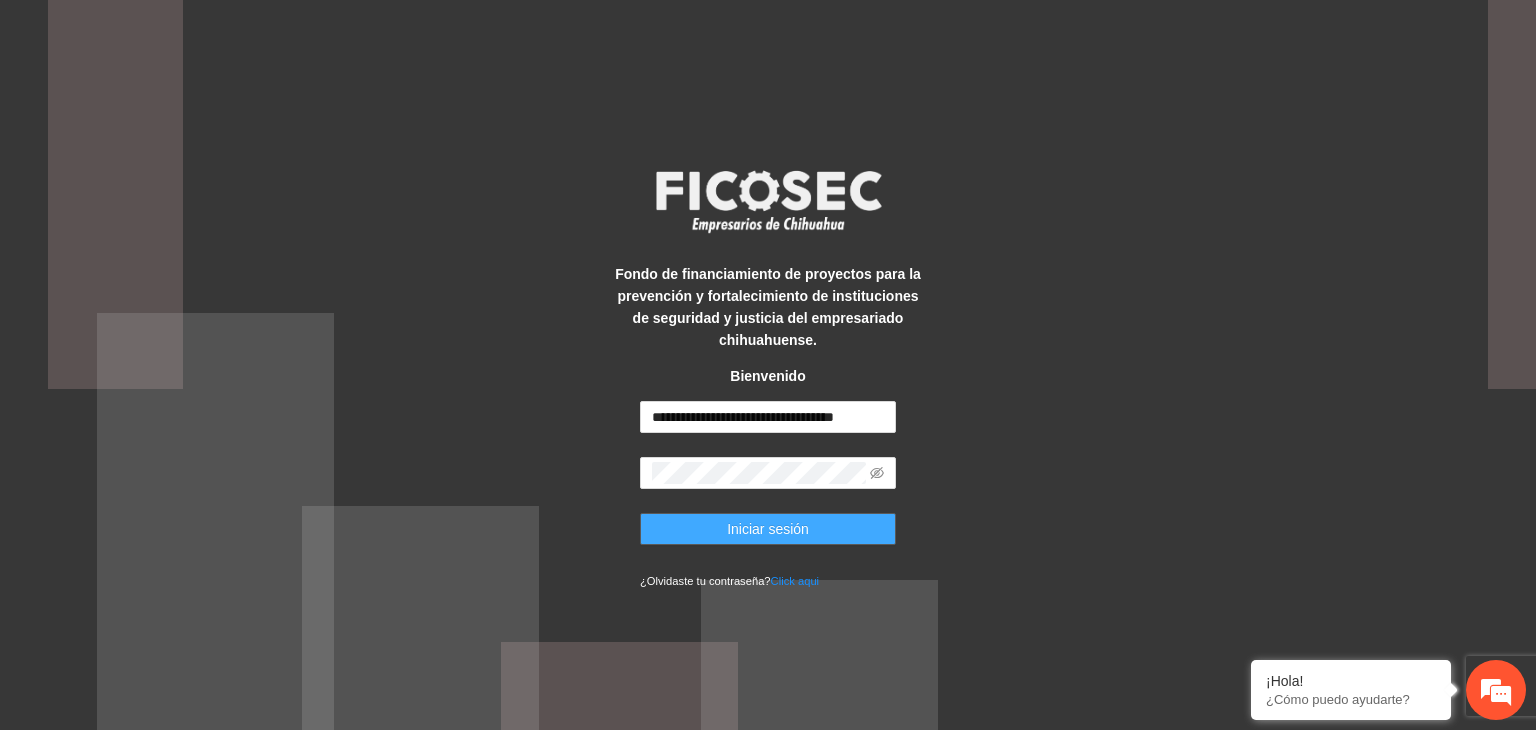 scroll, scrollTop: 0, scrollLeft: 0, axis: both 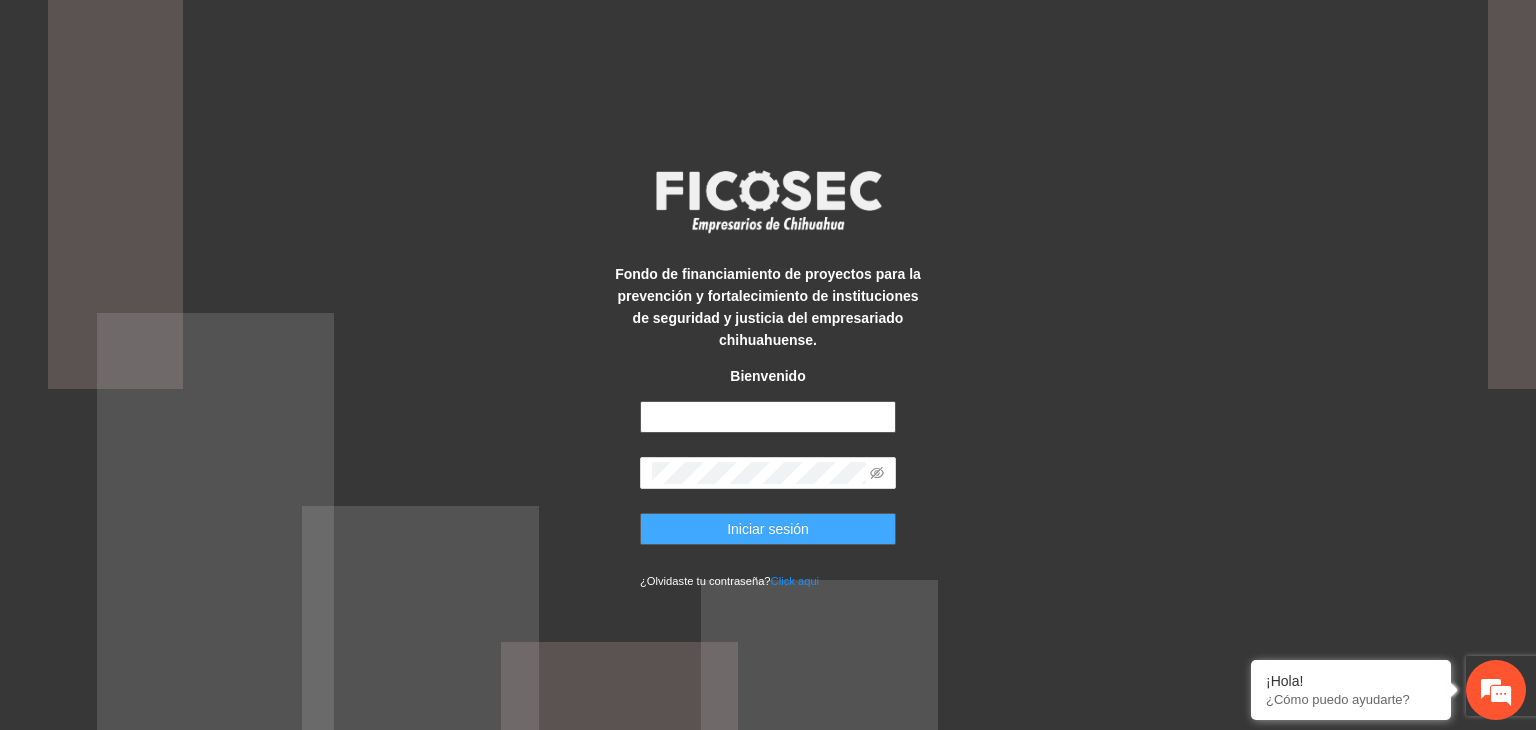 type on "**********" 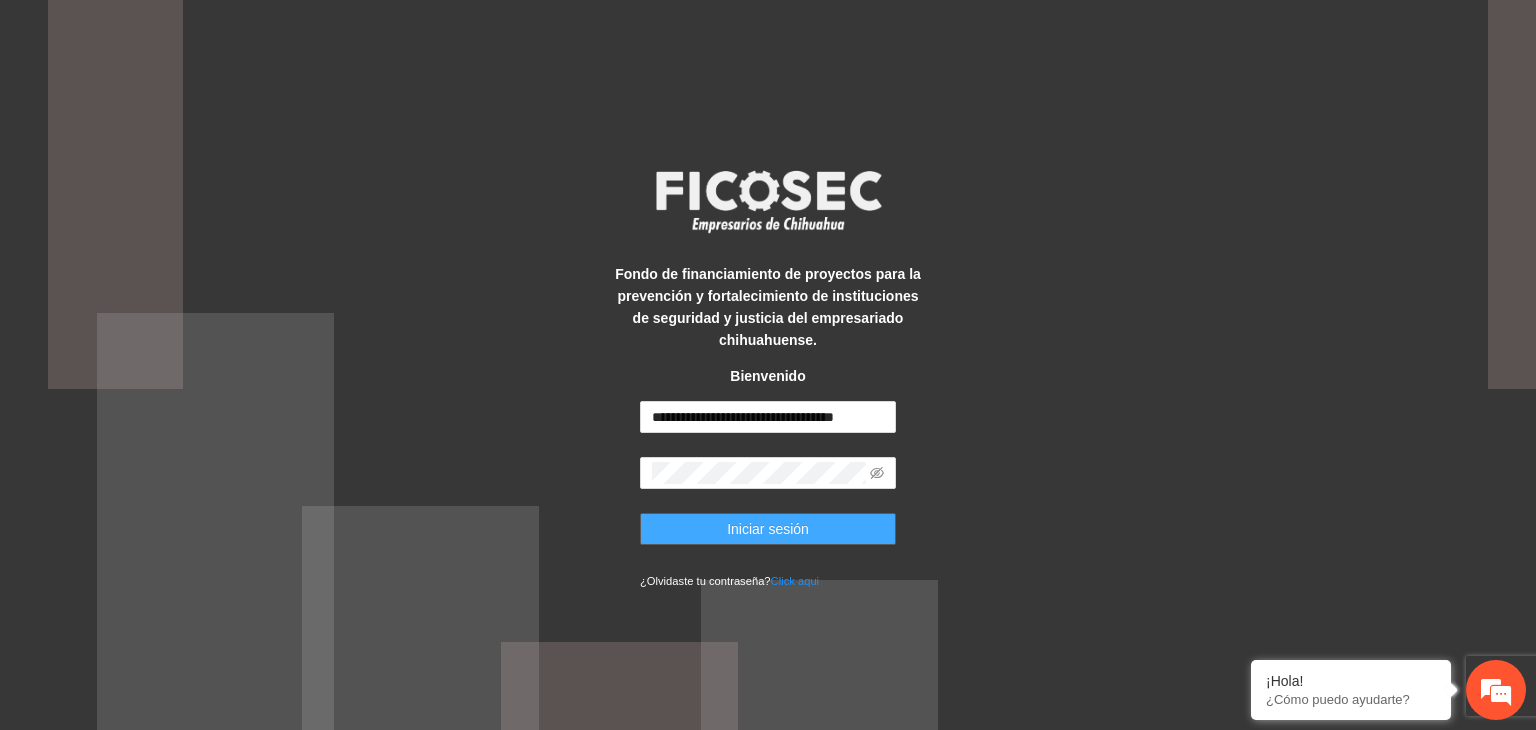 click on "Iniciar sesión" at bounding box center [768, 529] 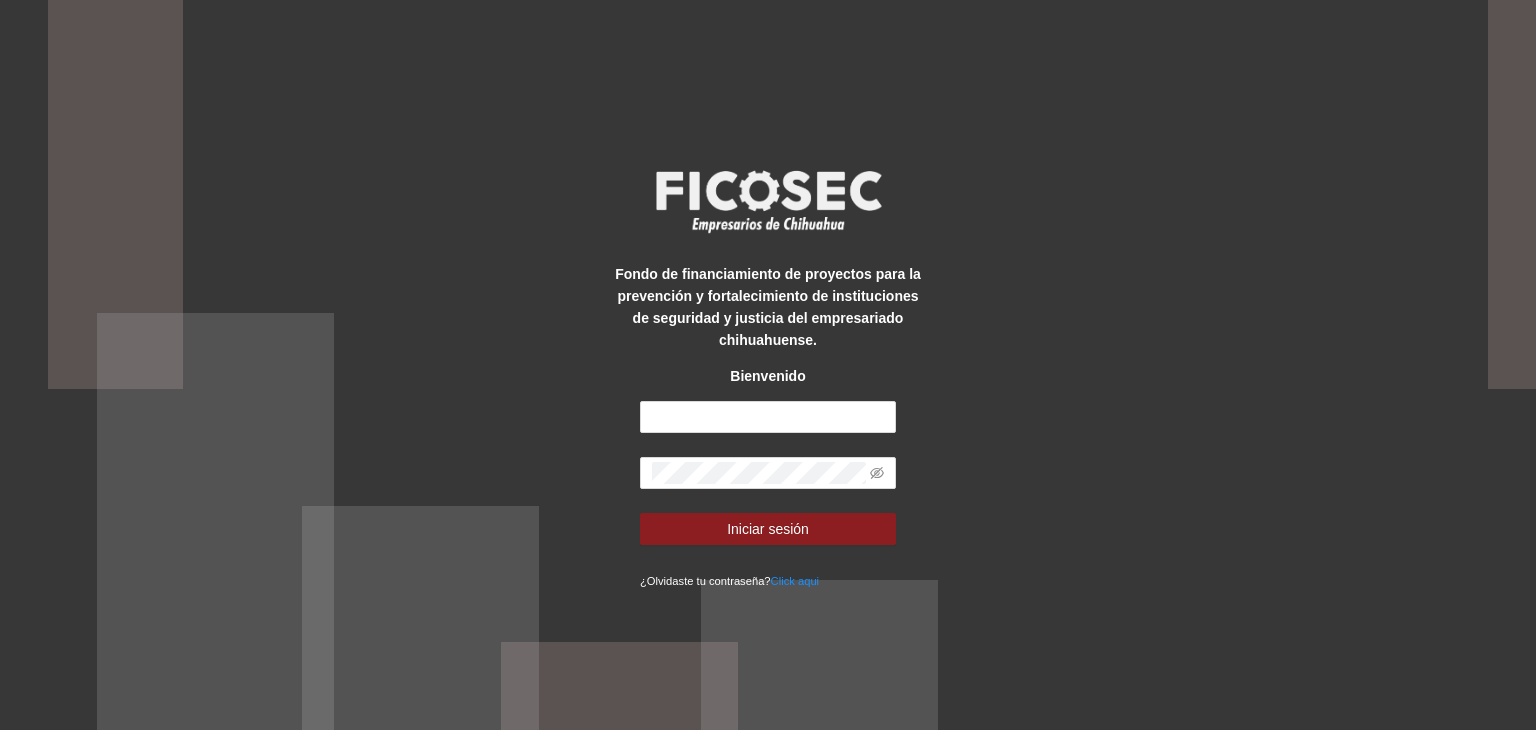 scroll, scrollTop: 0, scrollLeft: 0, axis: both 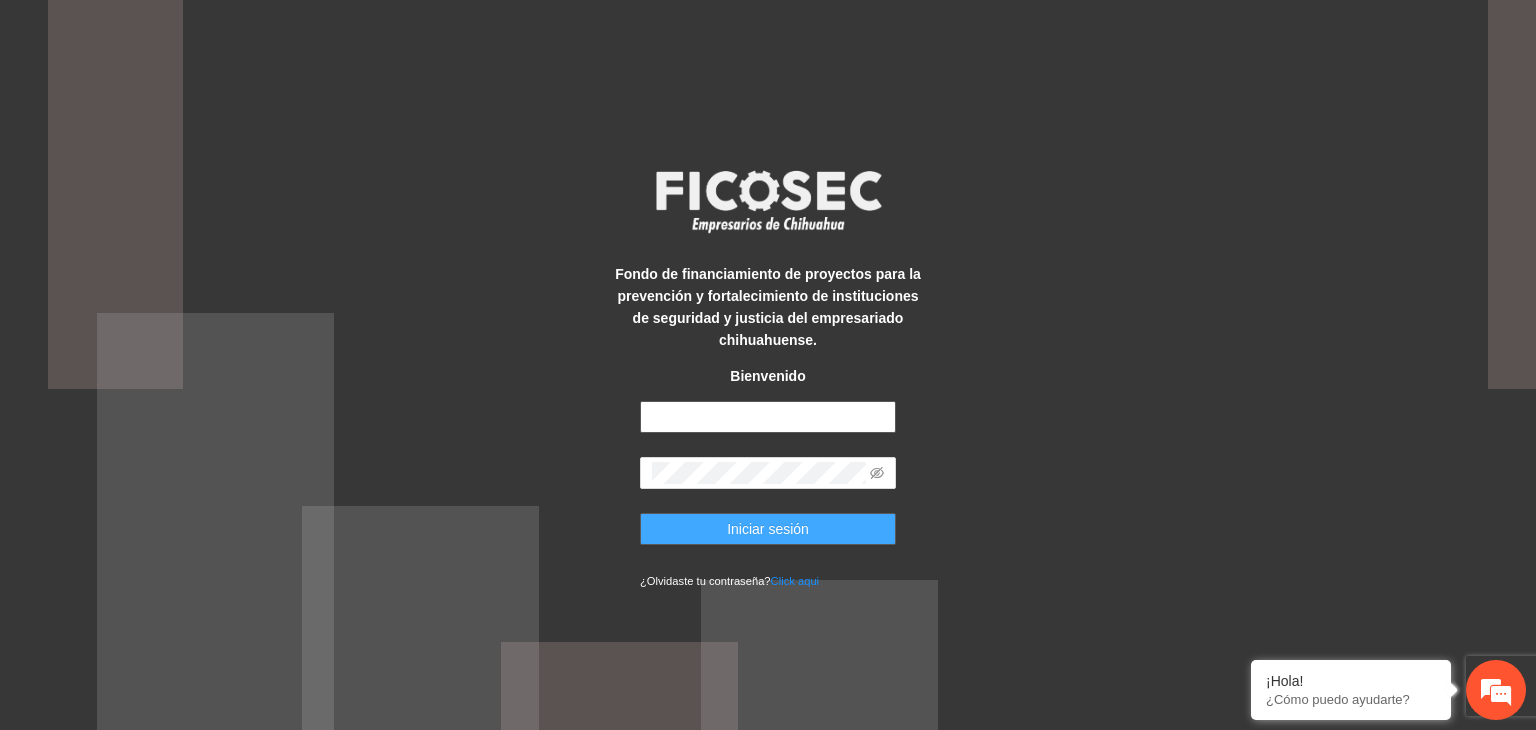 type on "**********" 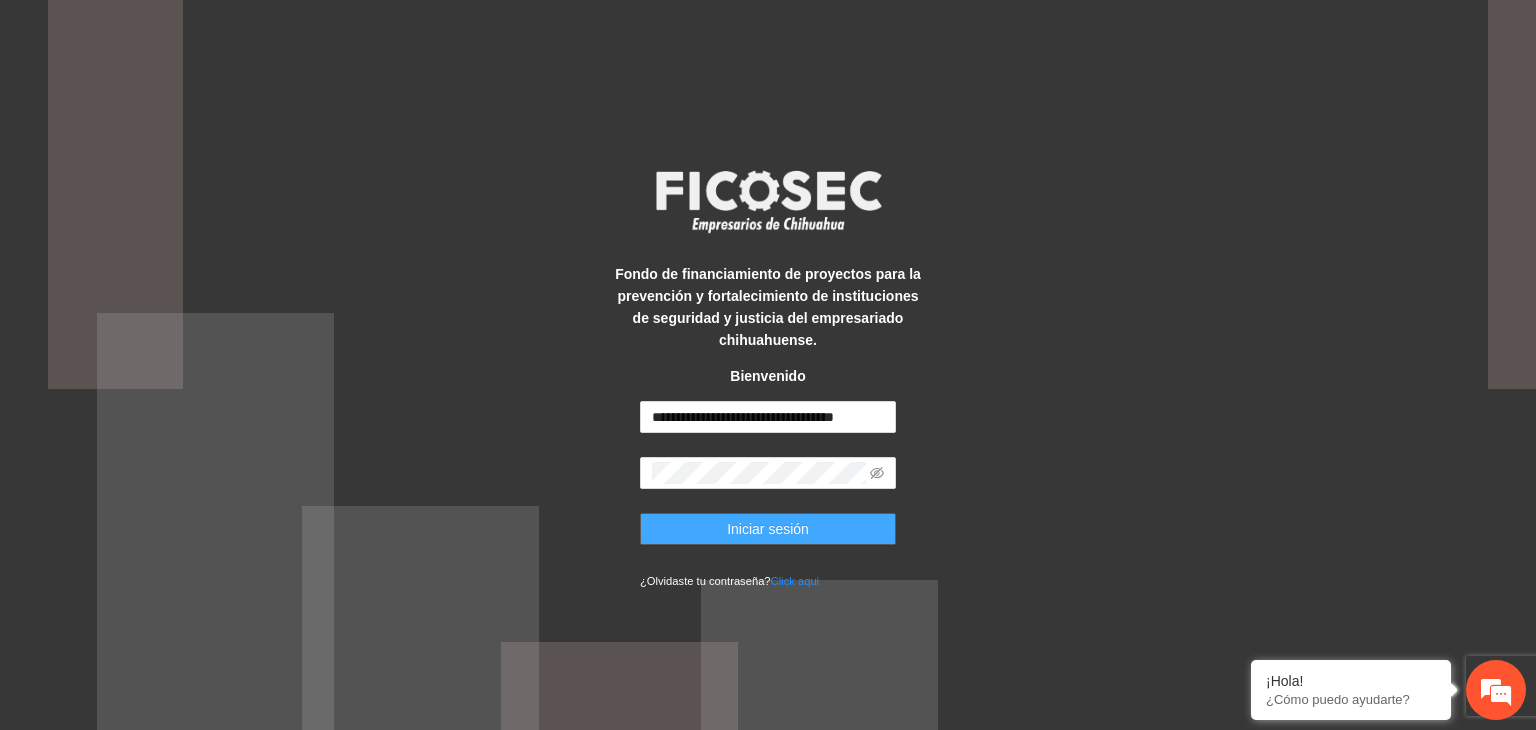 click on "Iniciar sesión" at bounding box center (768, 529) 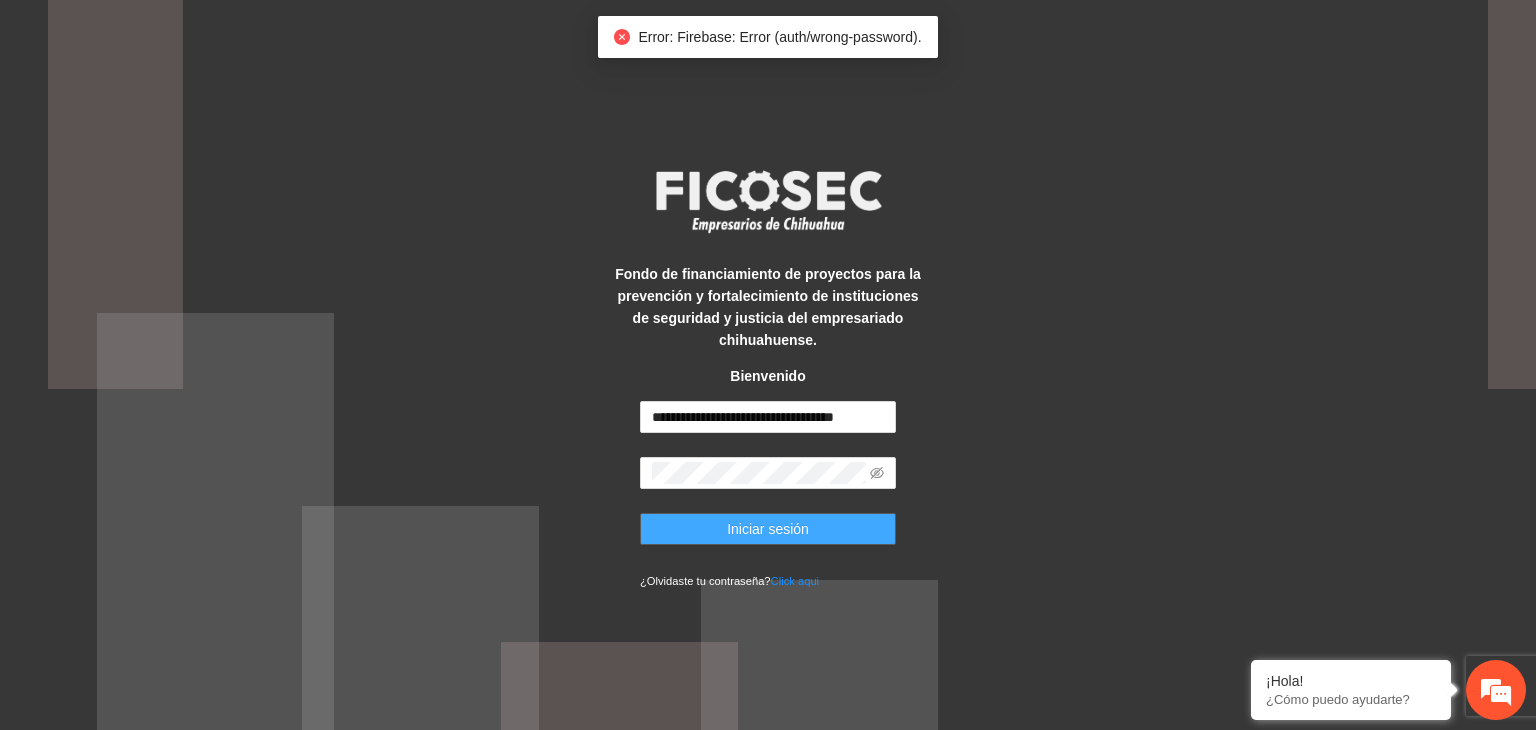 scroll, scrollTop: 0, scrollLeft: 0, axis: both 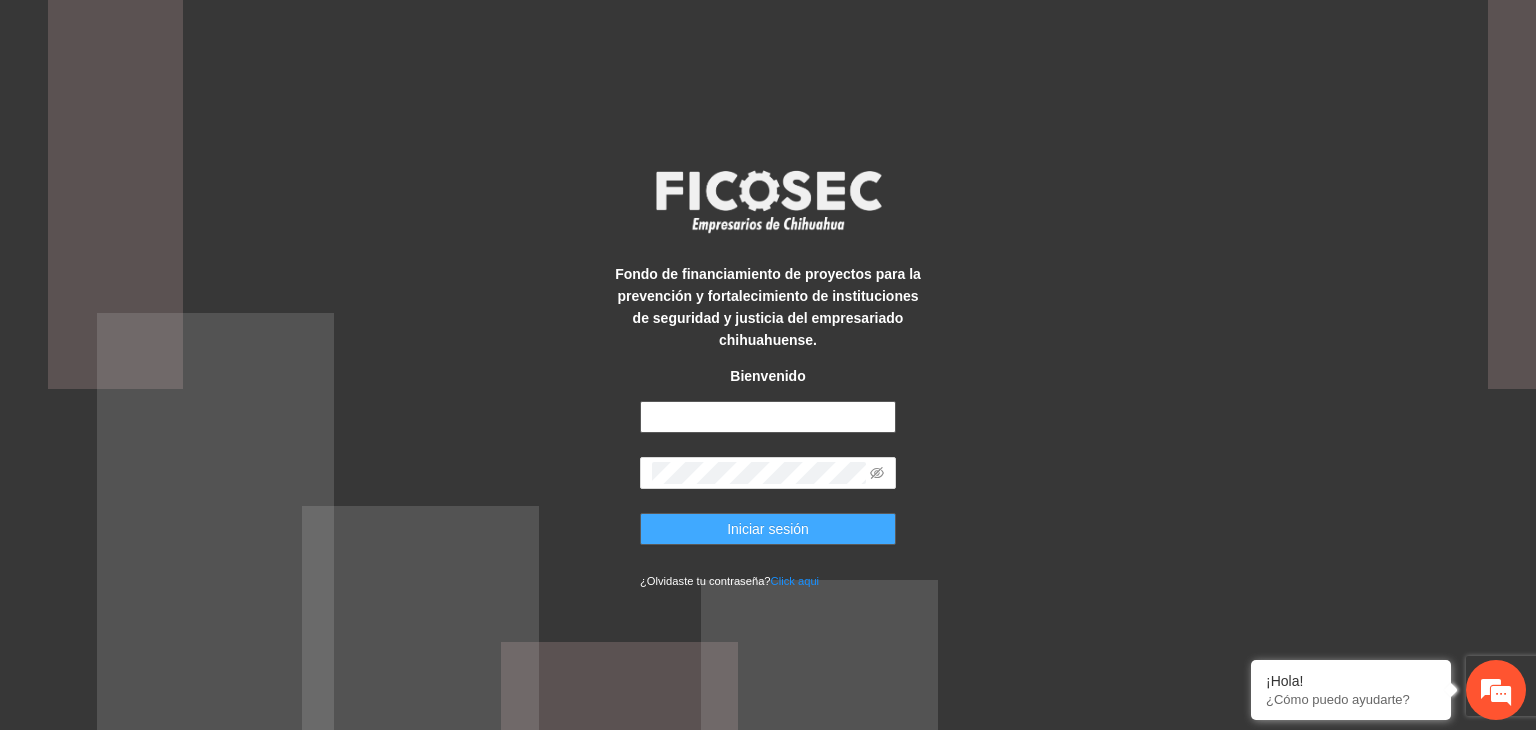 type on "**********" 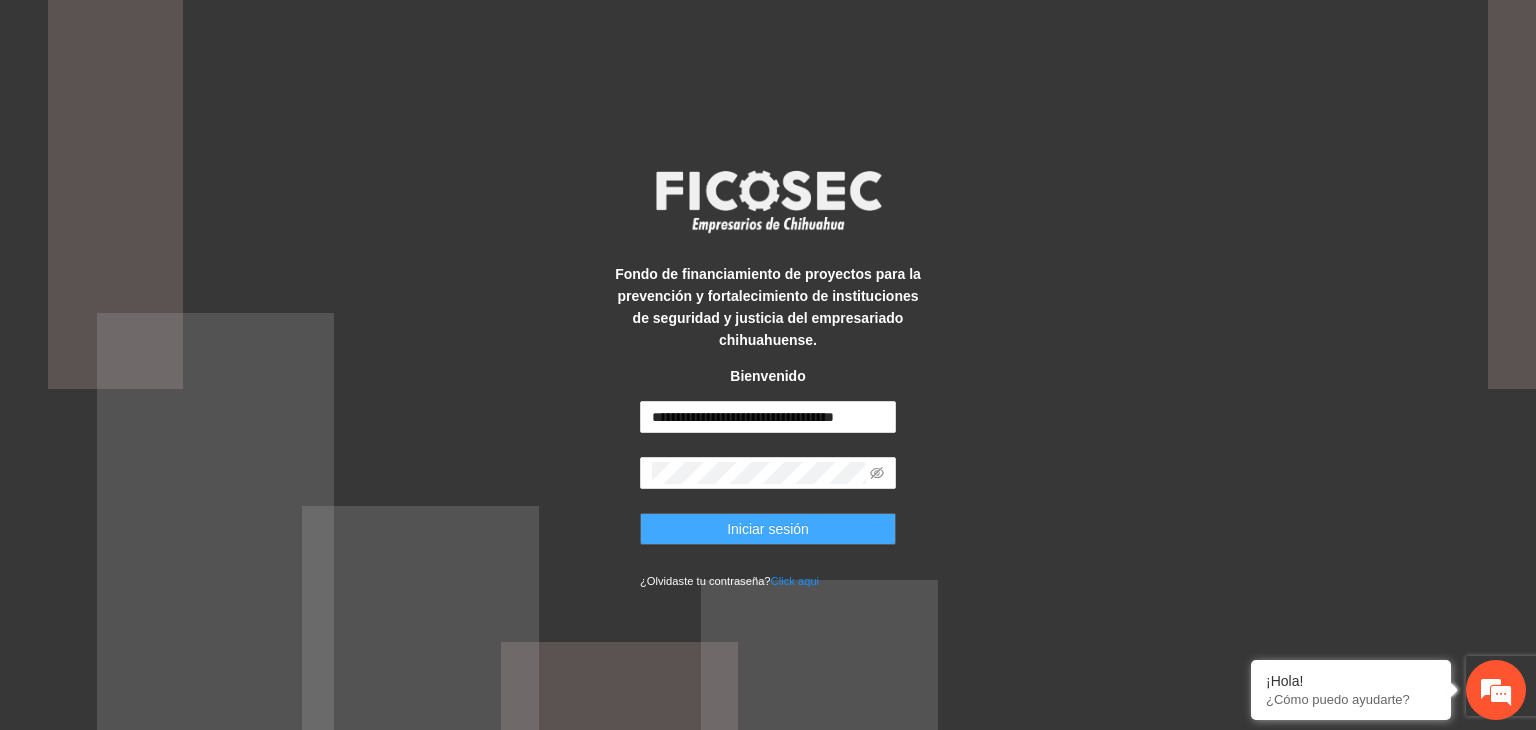 click on "Iniciar sesión" at bounding box center [768, 529] 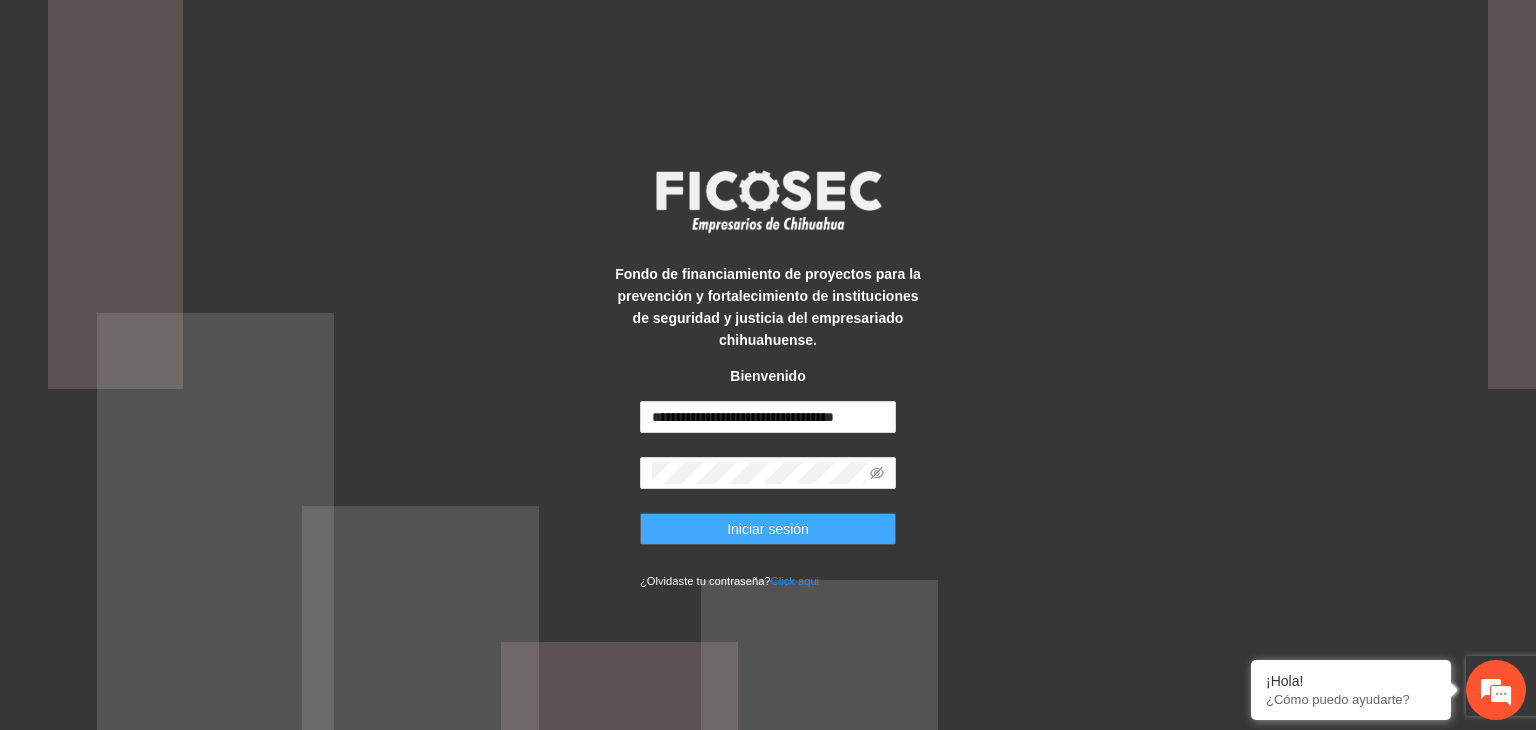 click on "Iniciar sesión" at bounding box center (768, 529) 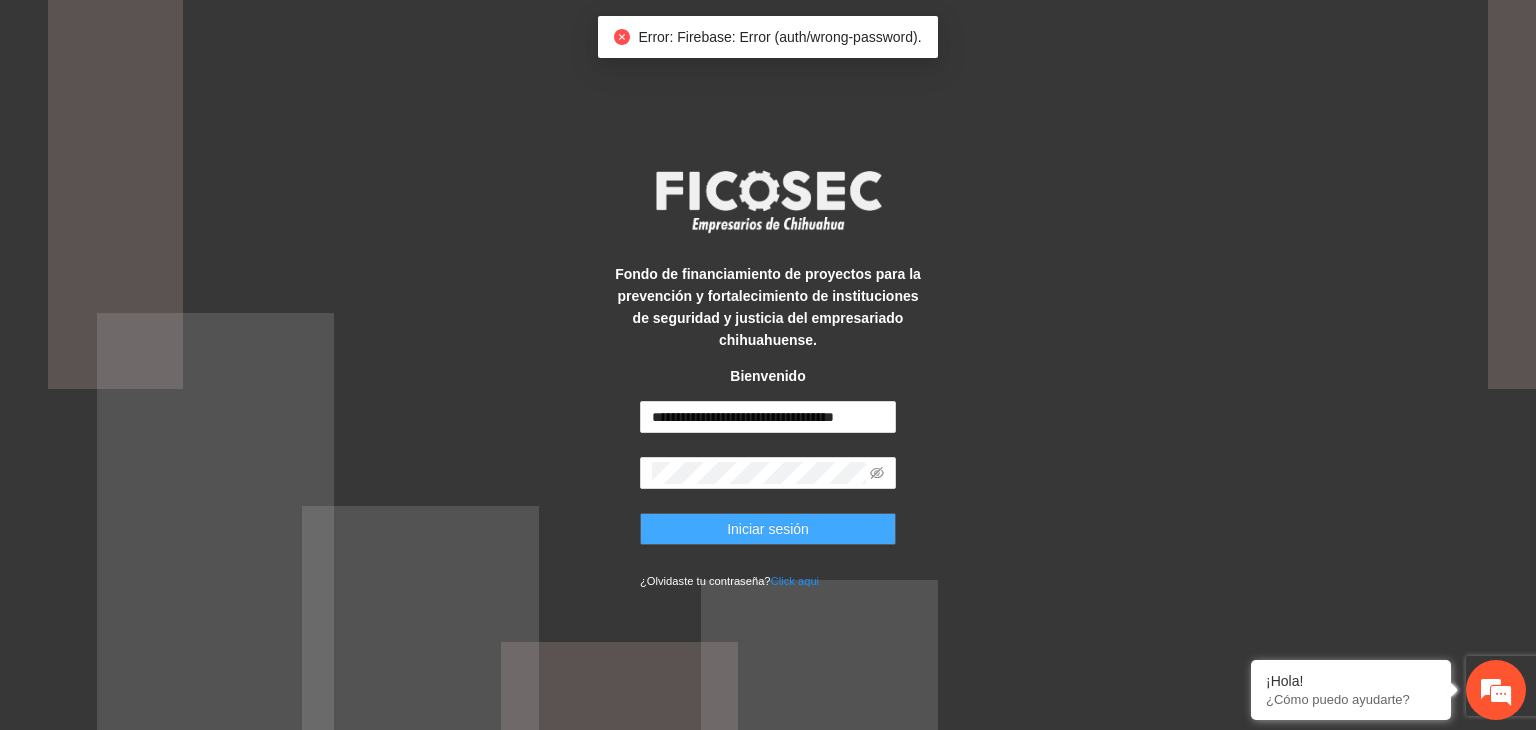 type 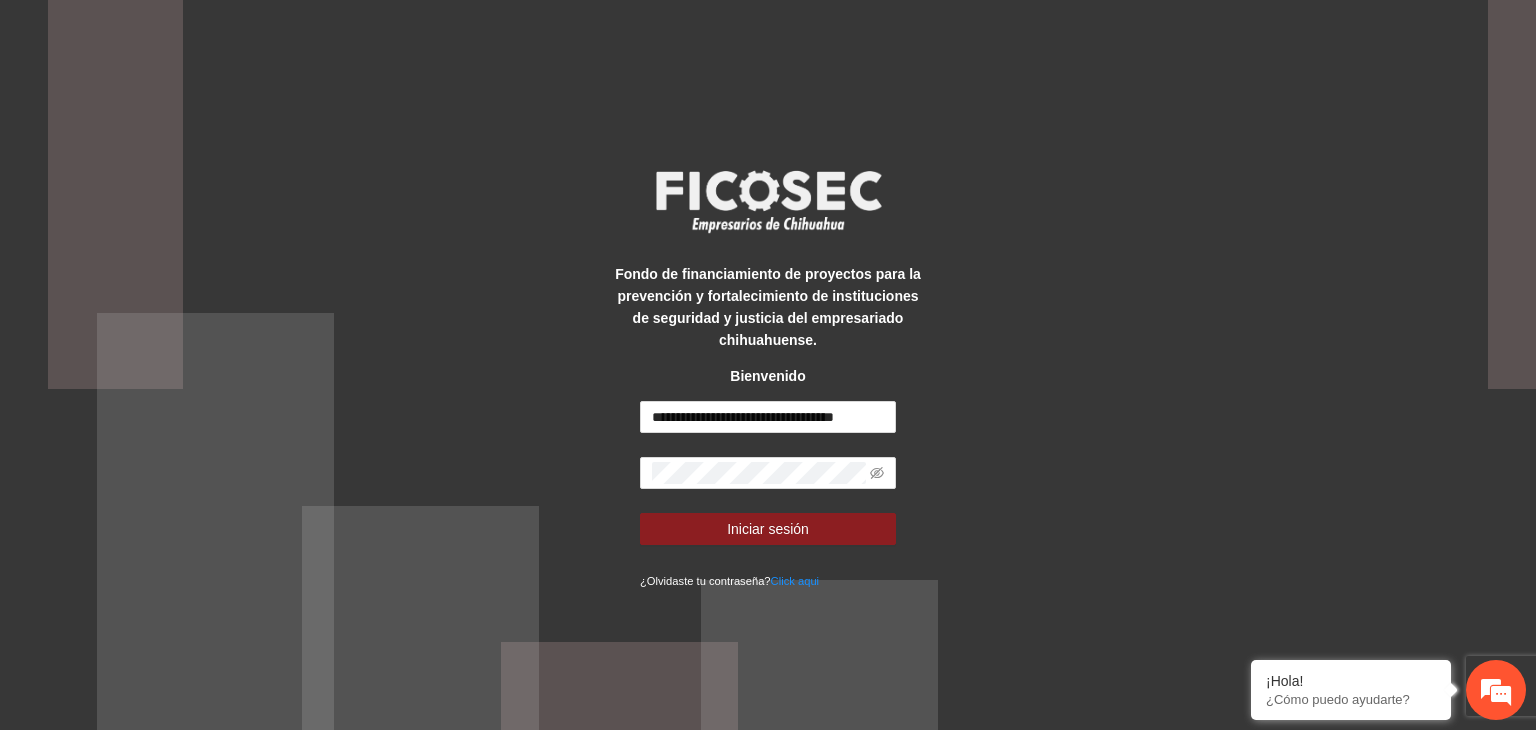 click on "Fondo de financiamiento de proyectos para la prevención y fortalecimiento de instituciones de seguridad y justicia del empresariado chihuahuense. Bienvenido [EMAIL] Iniciar sesión ¿Olvidaste tu contraseña?   Click aqui" at bounding box center [768, 365] 